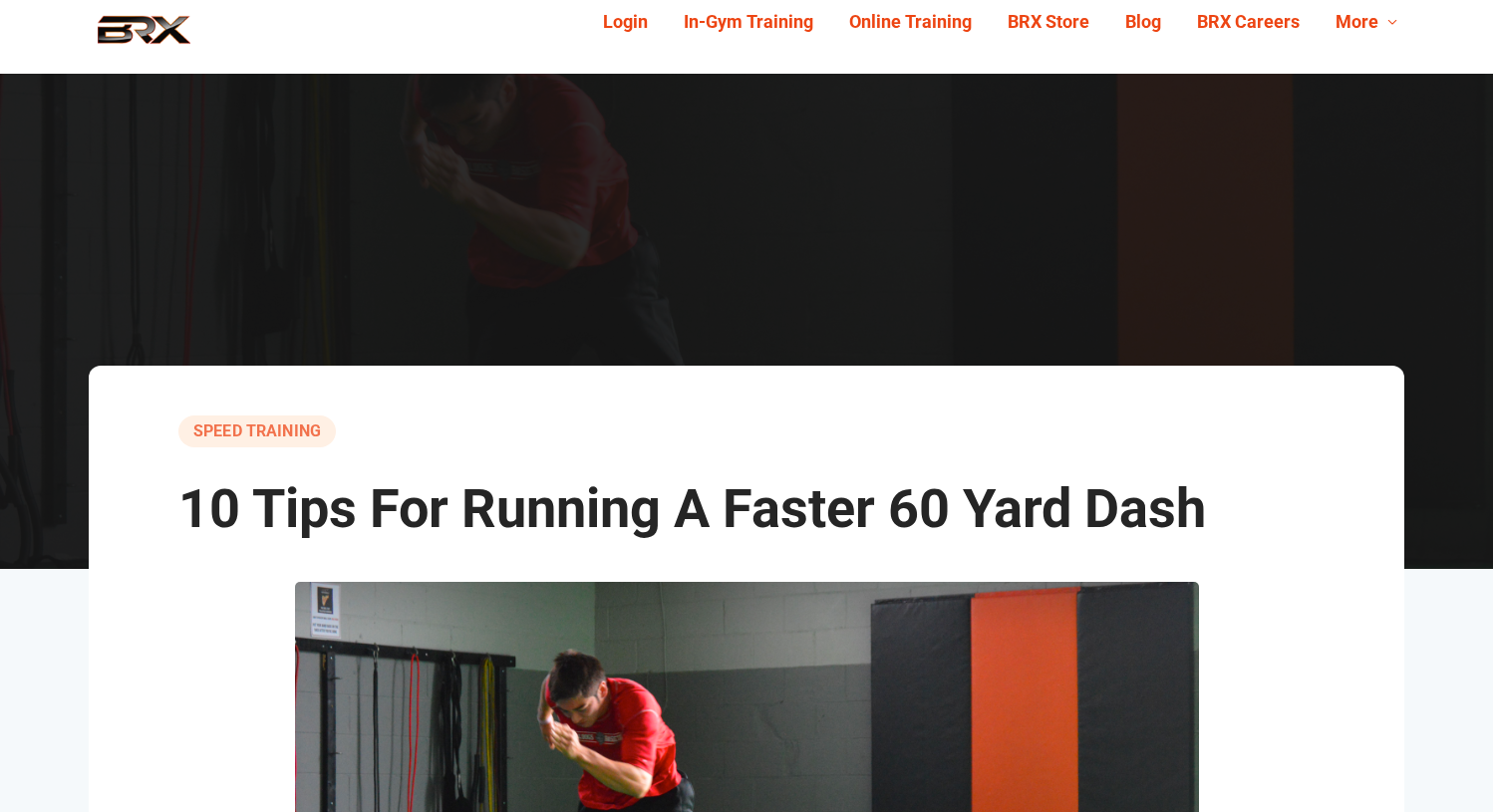 scroll, scrollTop: 0, scrollLeft: 0, axis: both 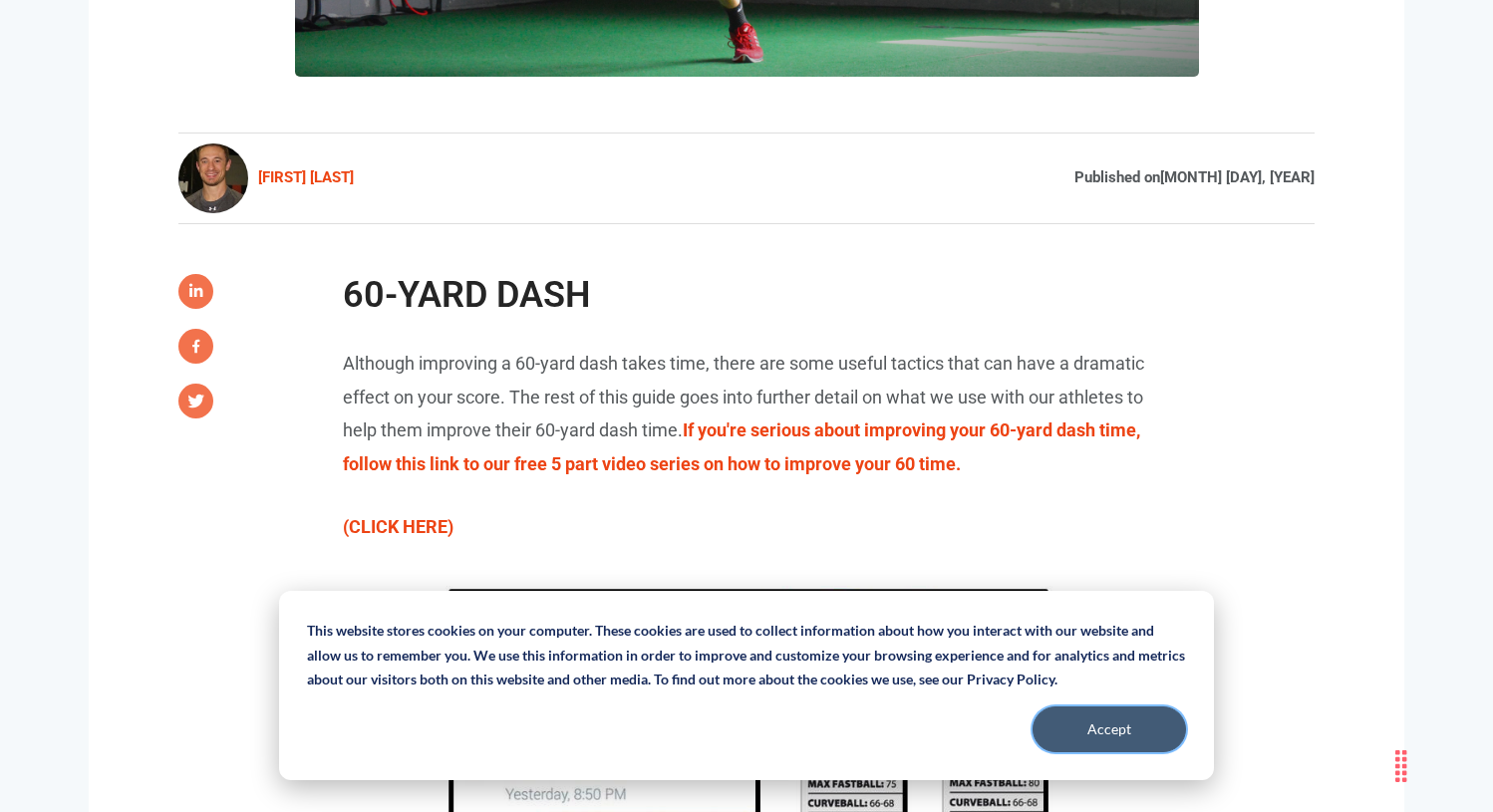 click on "Accept" at bounding box center (1109, 729) 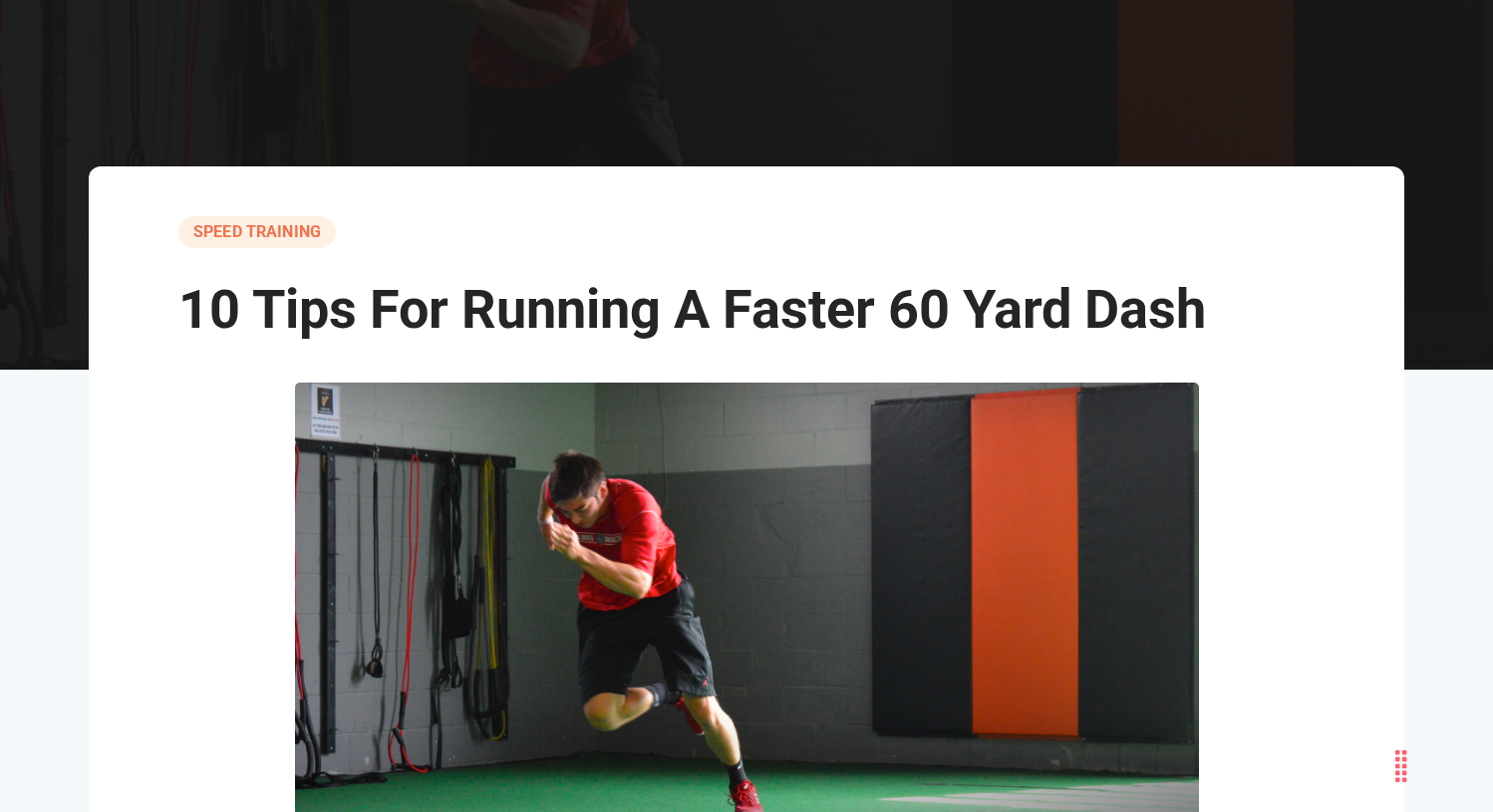 scroll, scrollTop: 0, scrollLeft: 0, axis: both 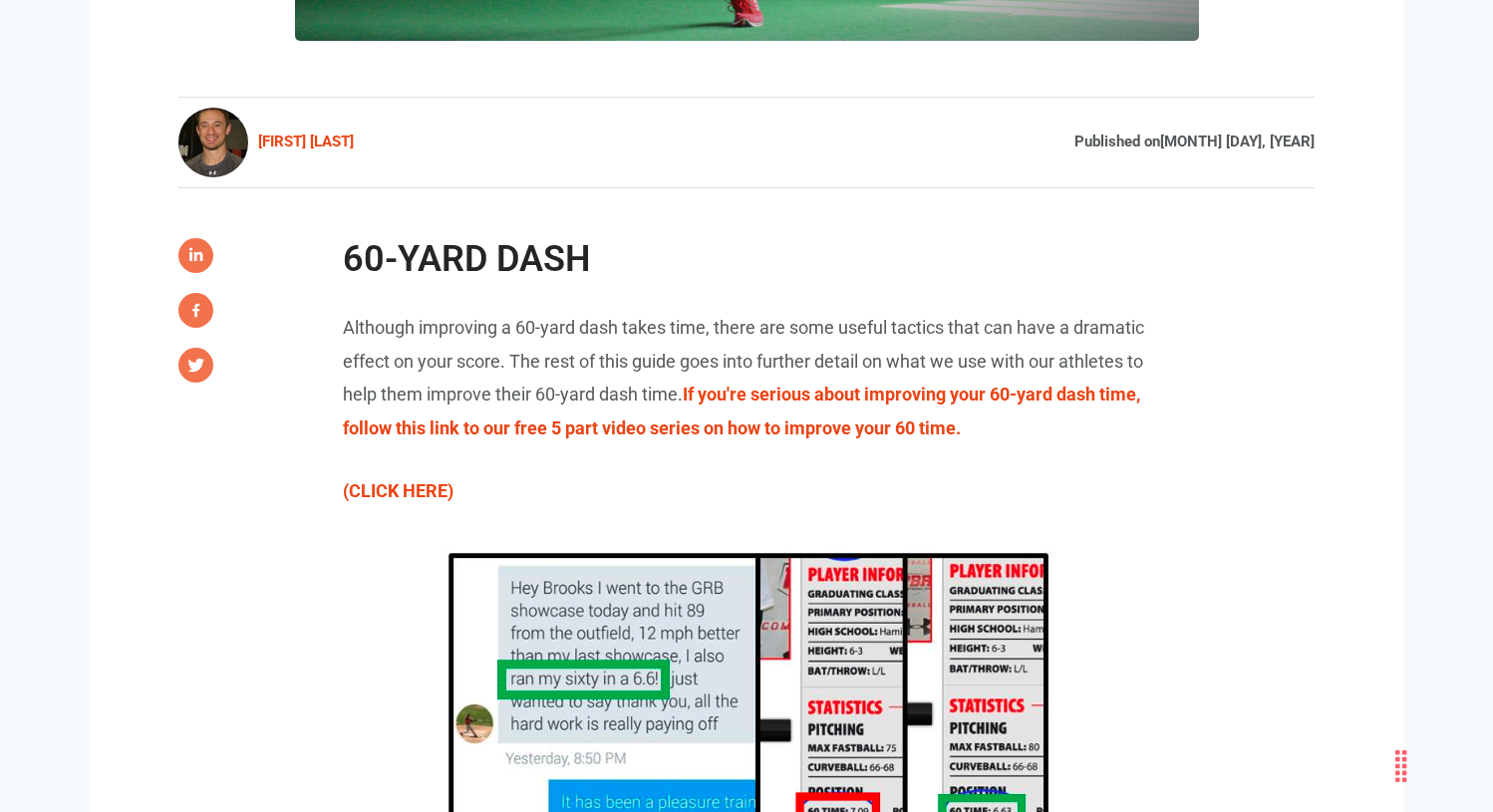 click on "If you're serious about improving your 60-yard dash time, follow this link to our free 5 part video series on how to improve your 60 time." at bounding box center [742, 410] 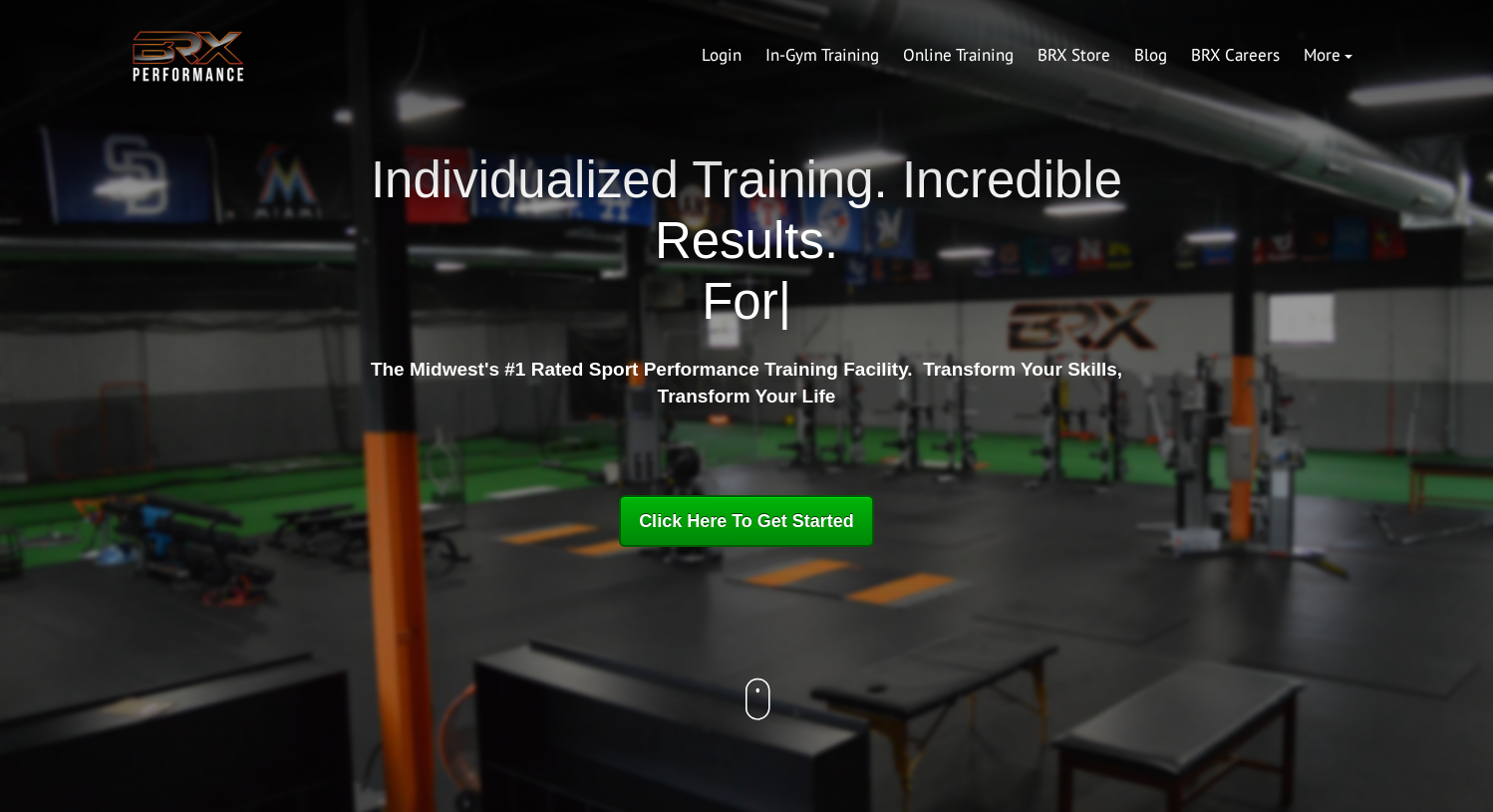 scroll, scrollTop: 0, scrollLeft: 0, axis: both 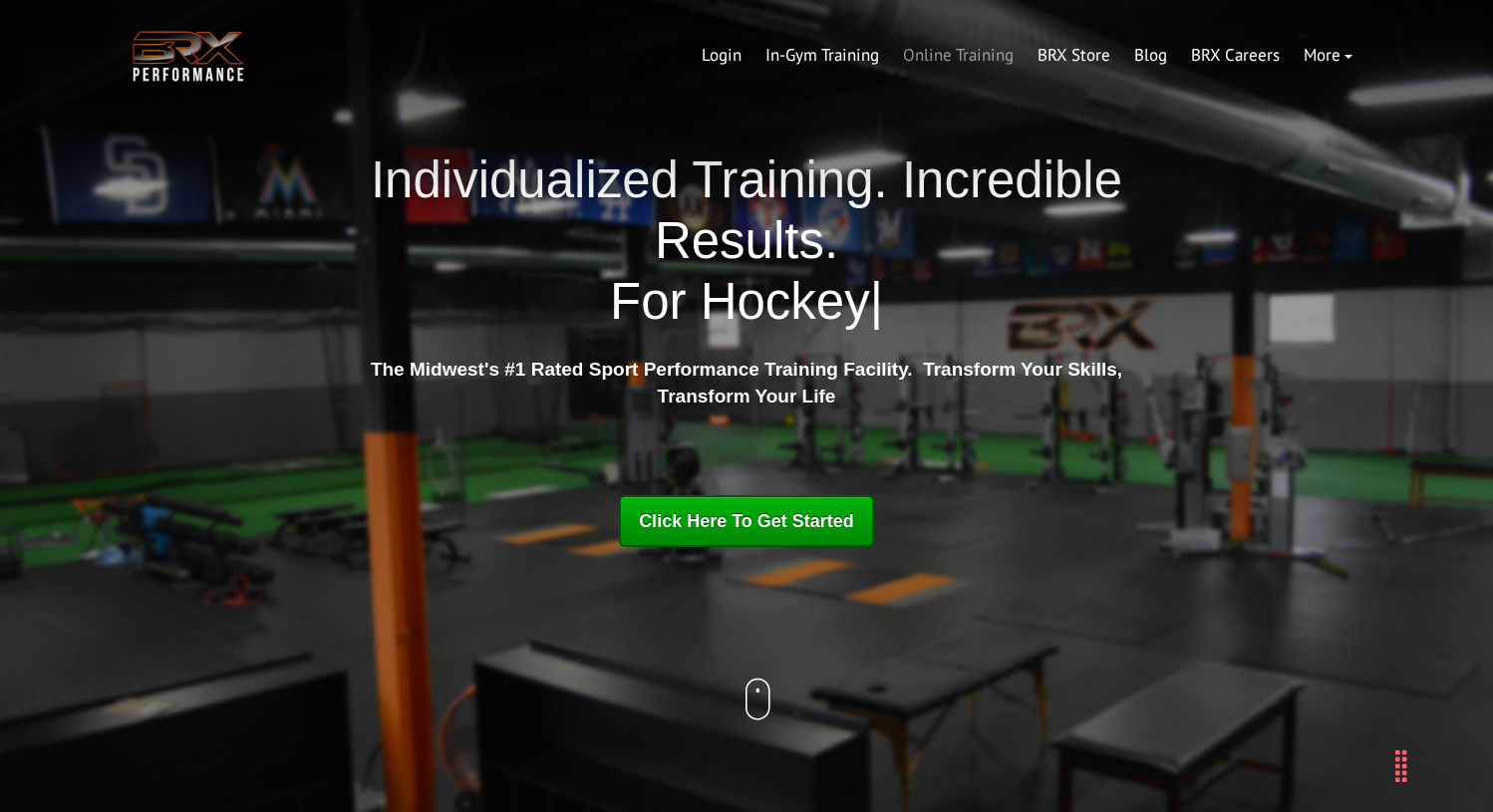 click on "Online Training" at bounding box center (958, 56) 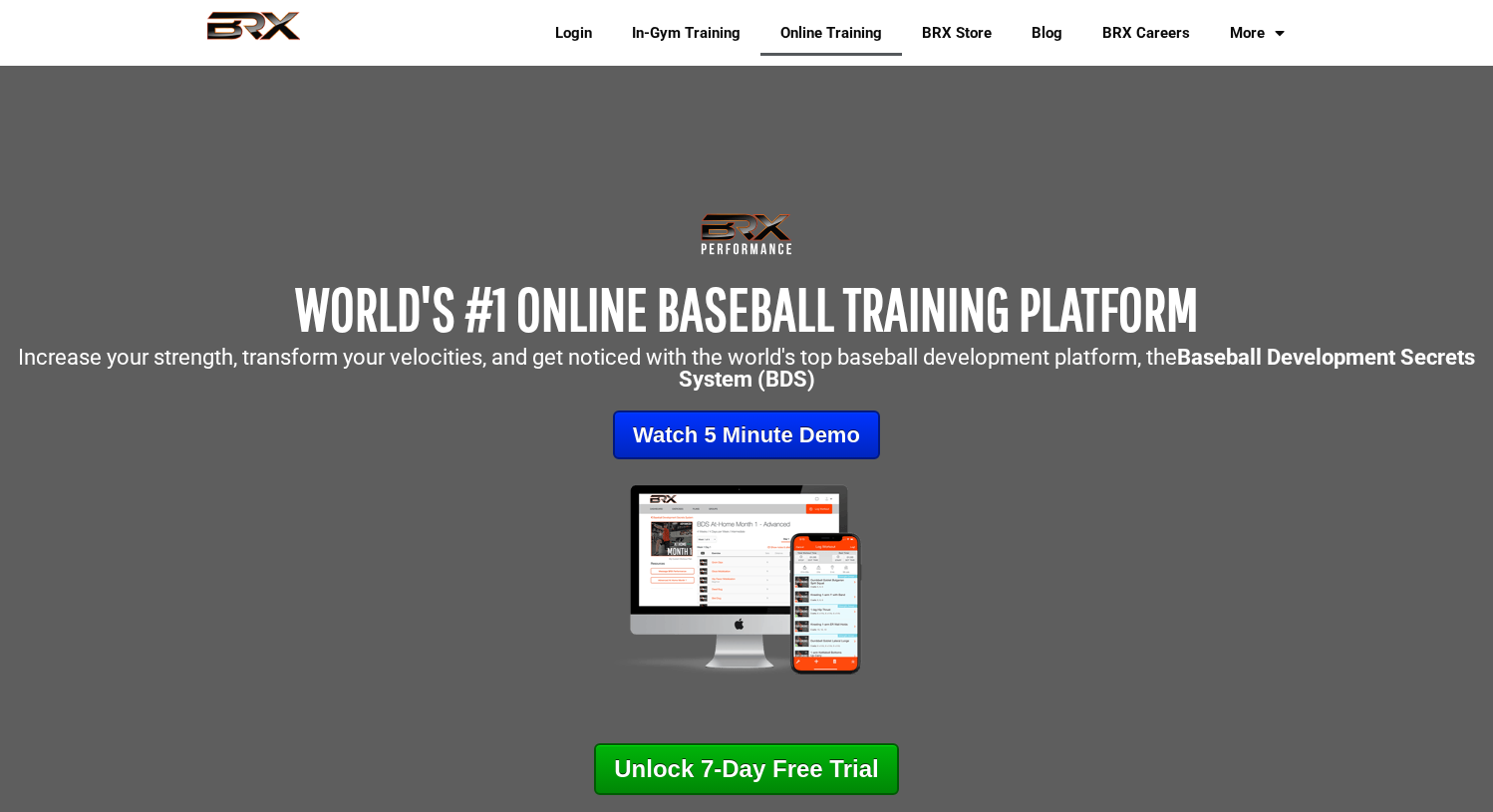 scroll, scrollTop: 0, scrollLeft: 0, axis: both 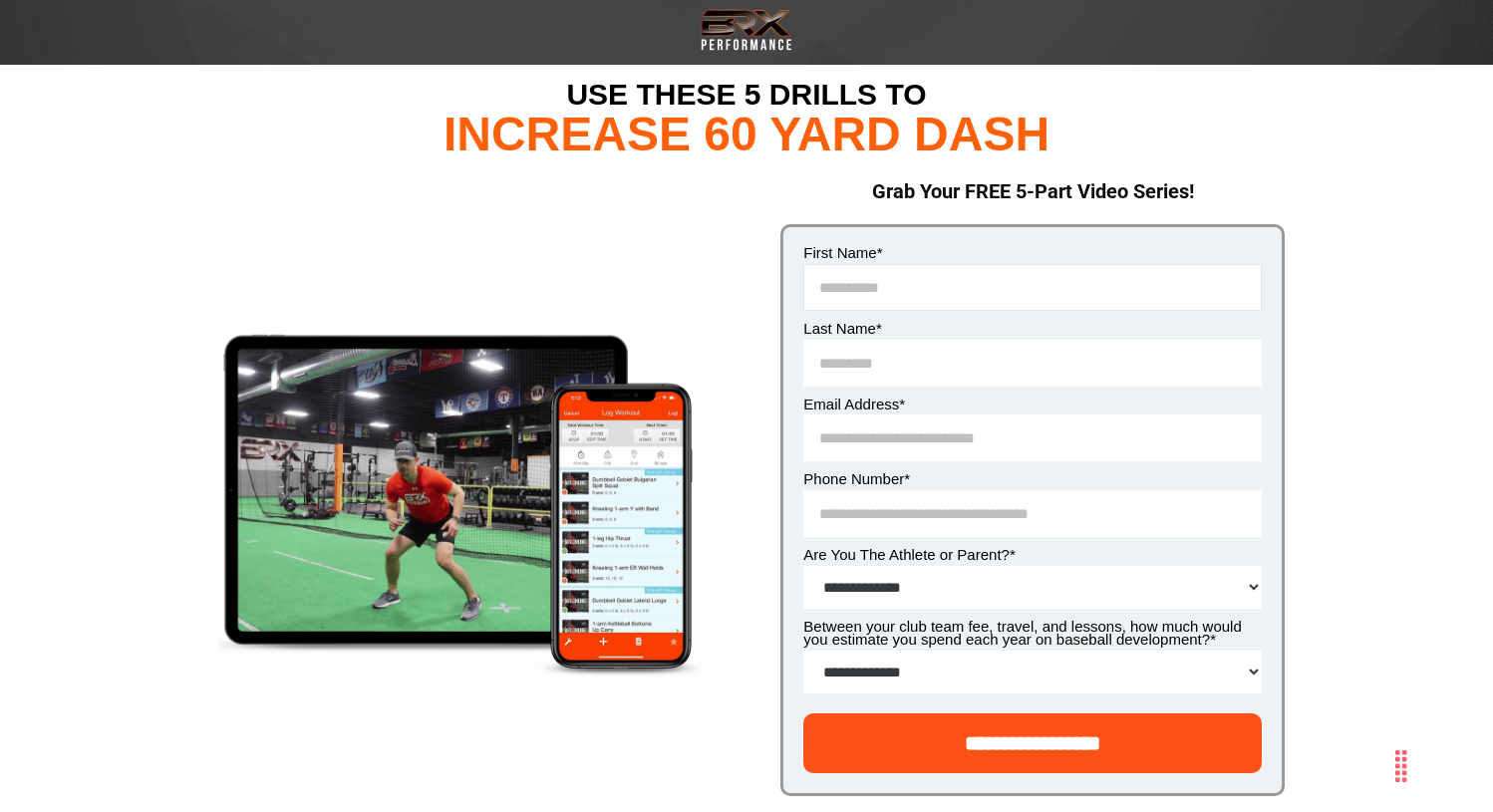 click on "First Name *" at bounding box center (1033, 287) 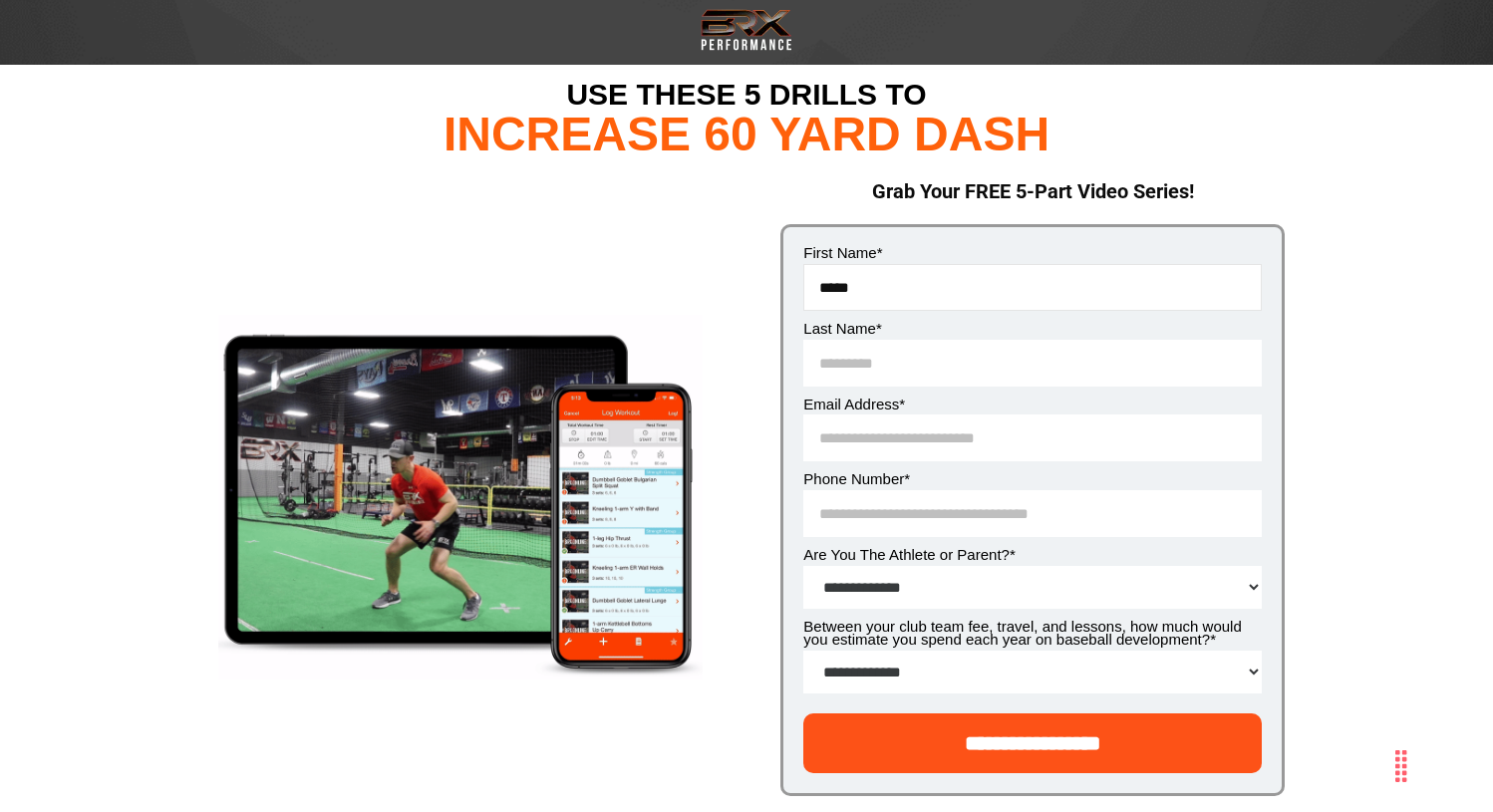 type on "*****" 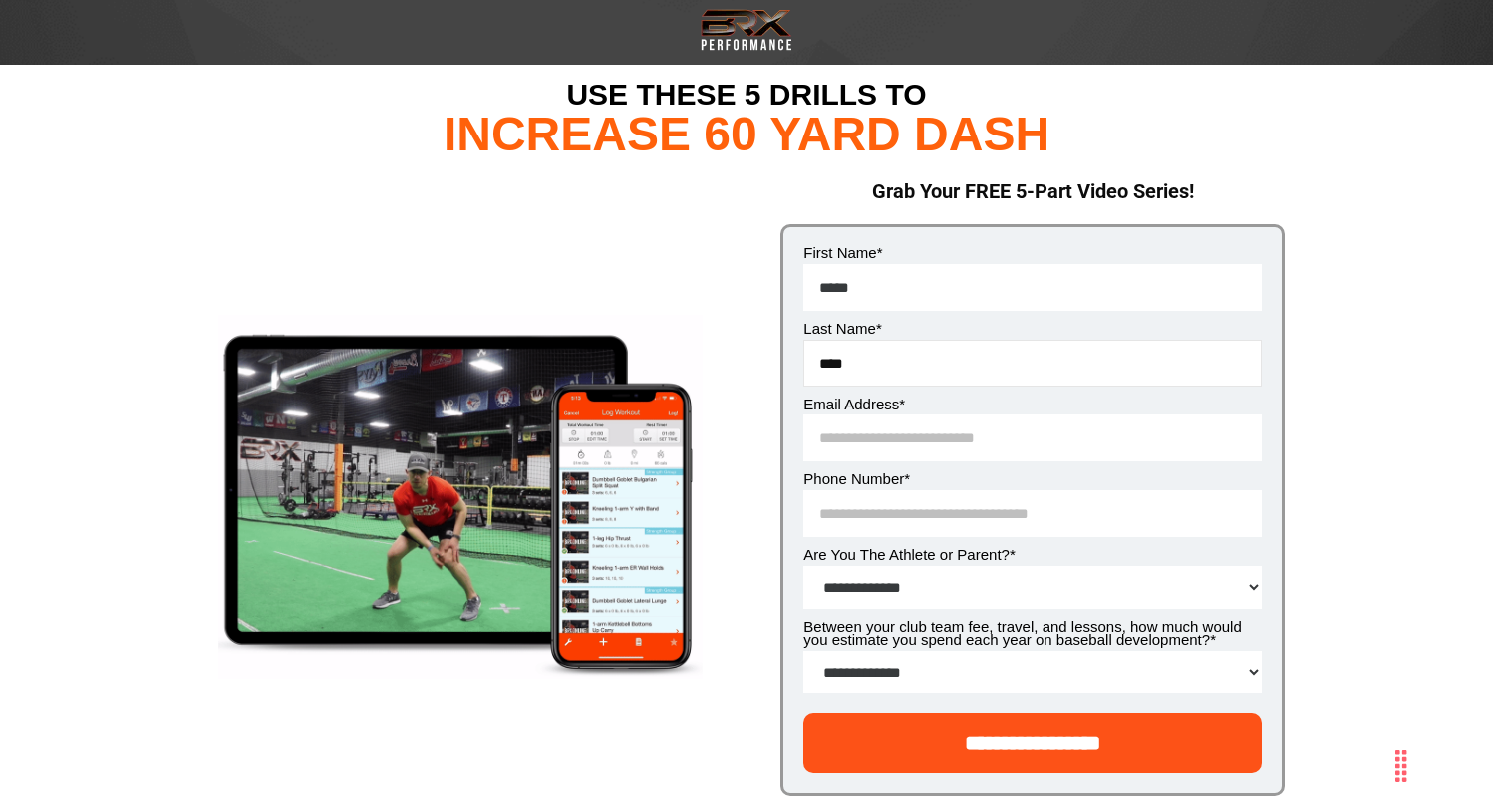 type on "****" 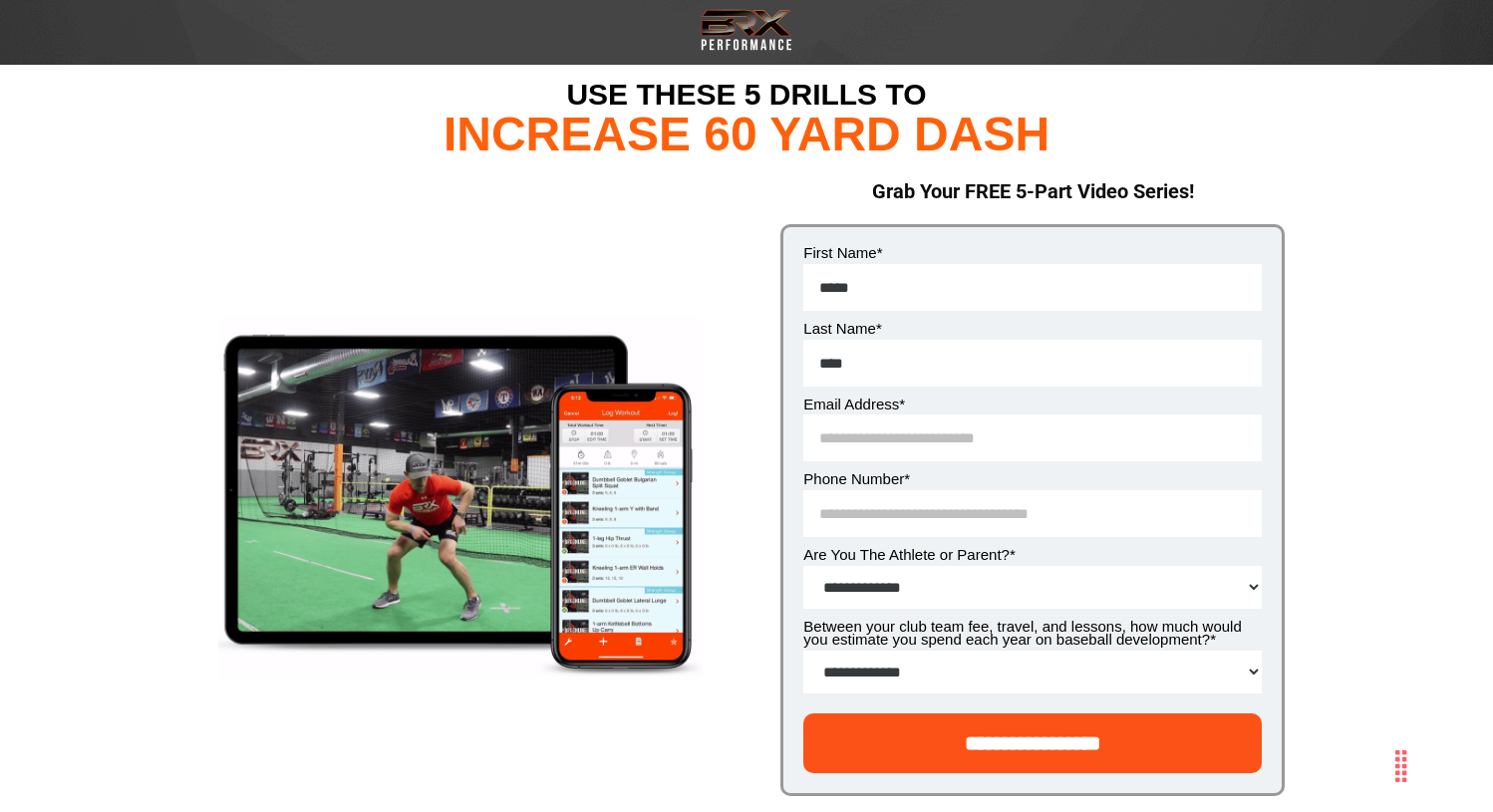 click on "Grab Your FREE 5-Part Video Series!
First Name * [FIRST] Last Name * [LAST] Email Address * [EMAIL] Phone Number  * [PHONE] Are You The Athlete or Parent? * [ATHLETE/PARENT] [DOLLAR_AMOUNT] [DOLLAR_AMOUNT] [DOLLAR_AMOUNT] [DOLLAR_AMOUNT] [DOLLAR_AMOUNT]" at bounding box center (746, 507) 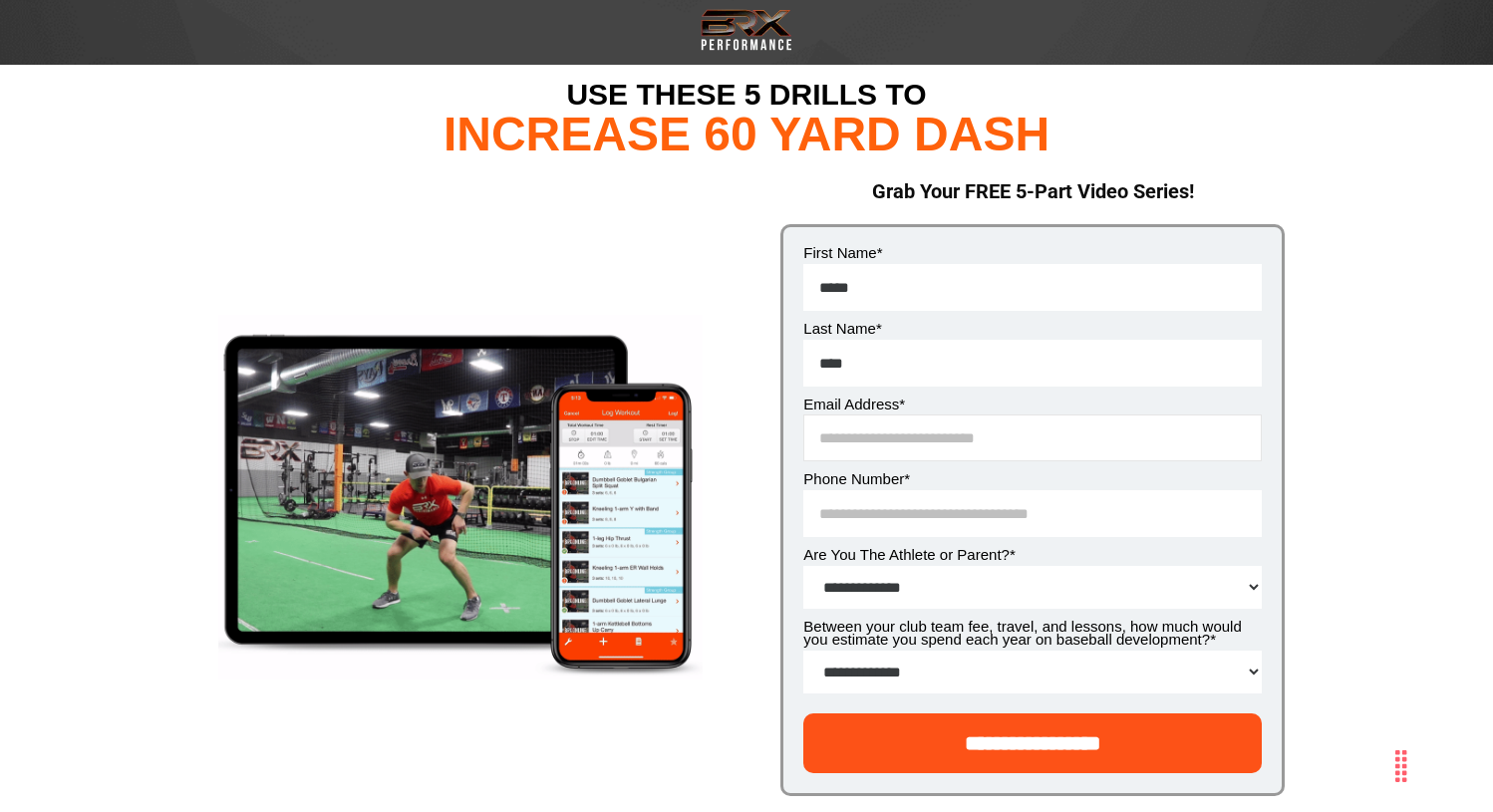 click on "Email Address *" at bounding box center [1033, 437] 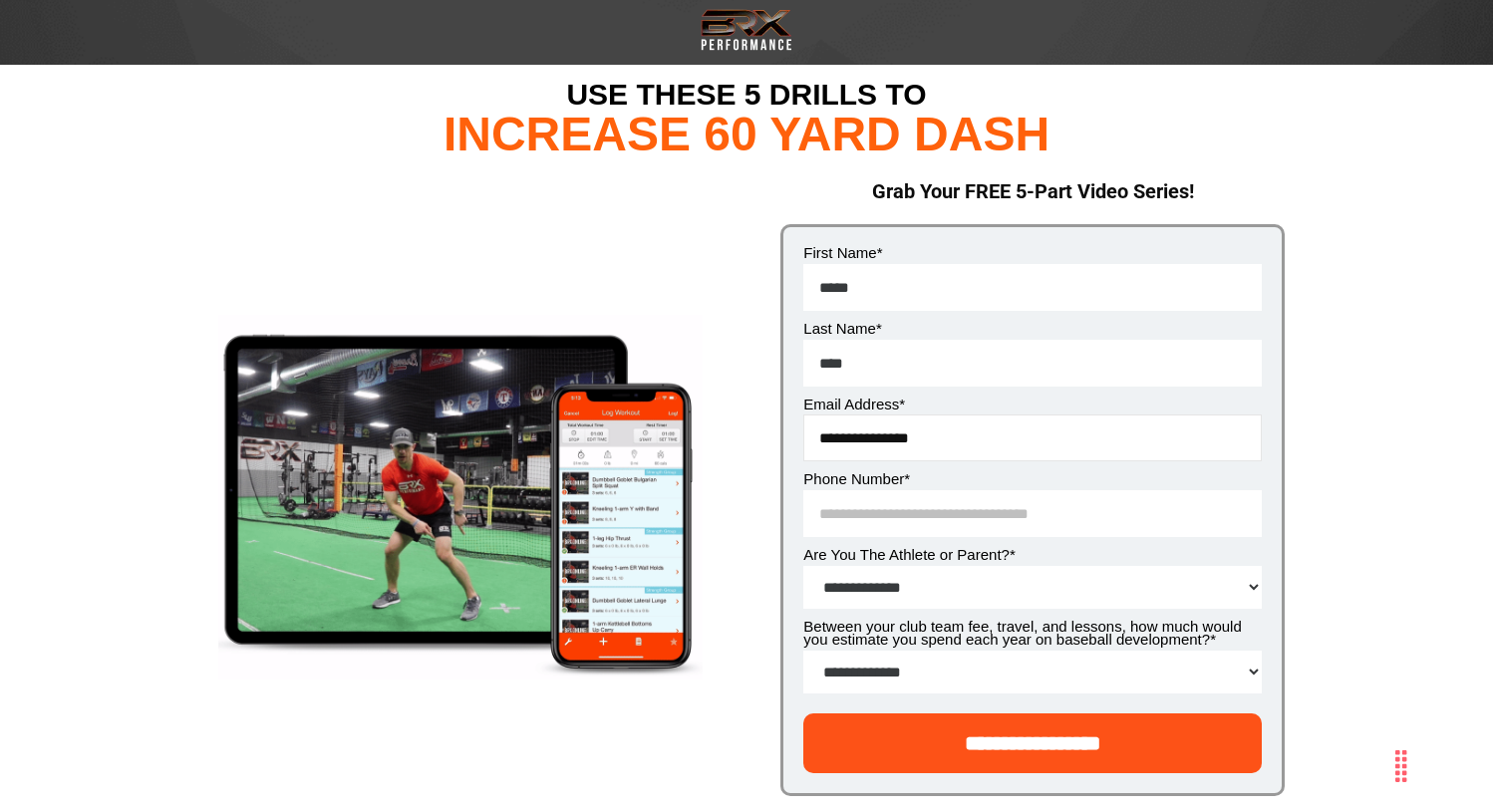type on "**********" 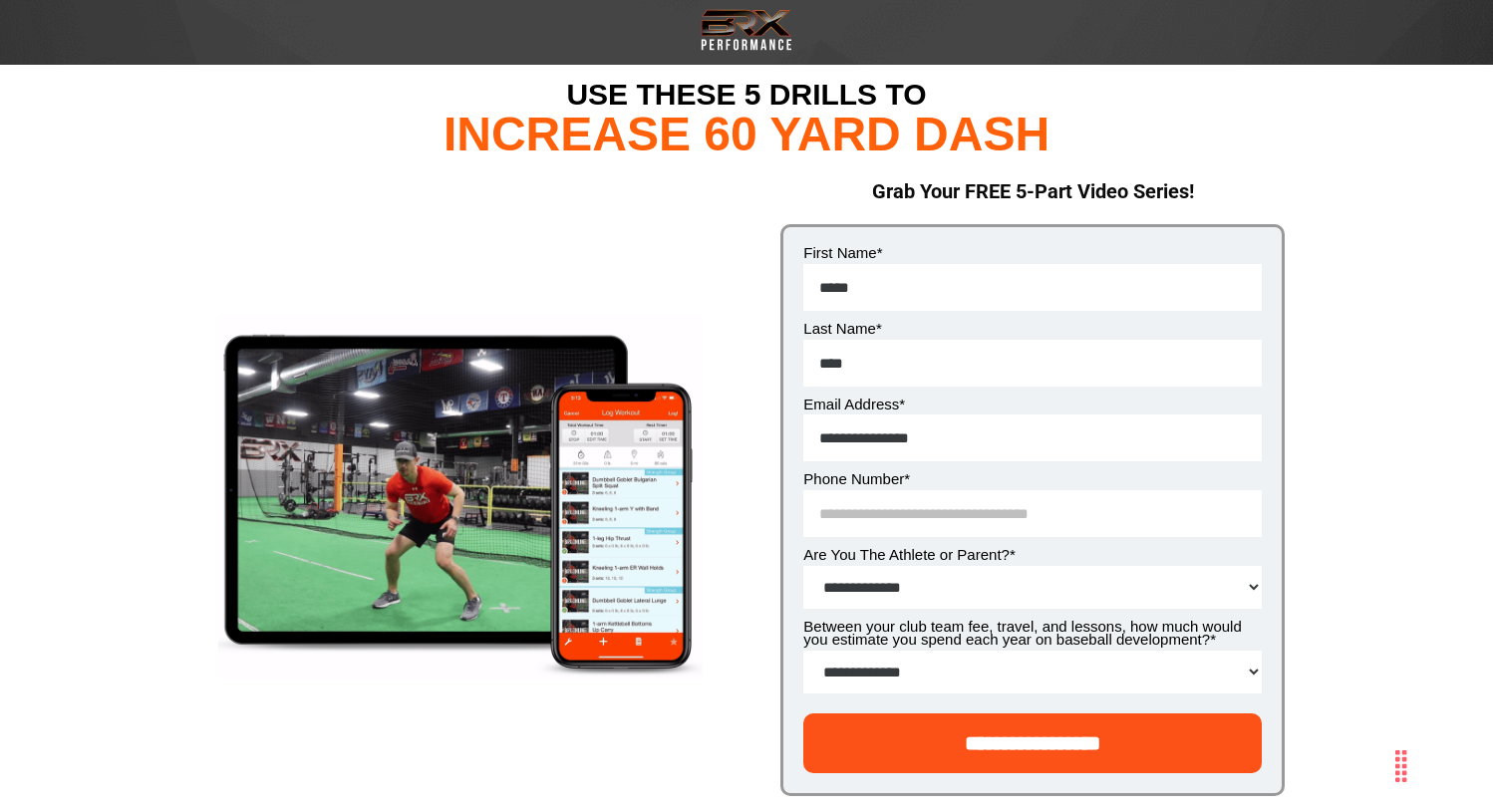 click on "**********" at bounding box center (746, 507) 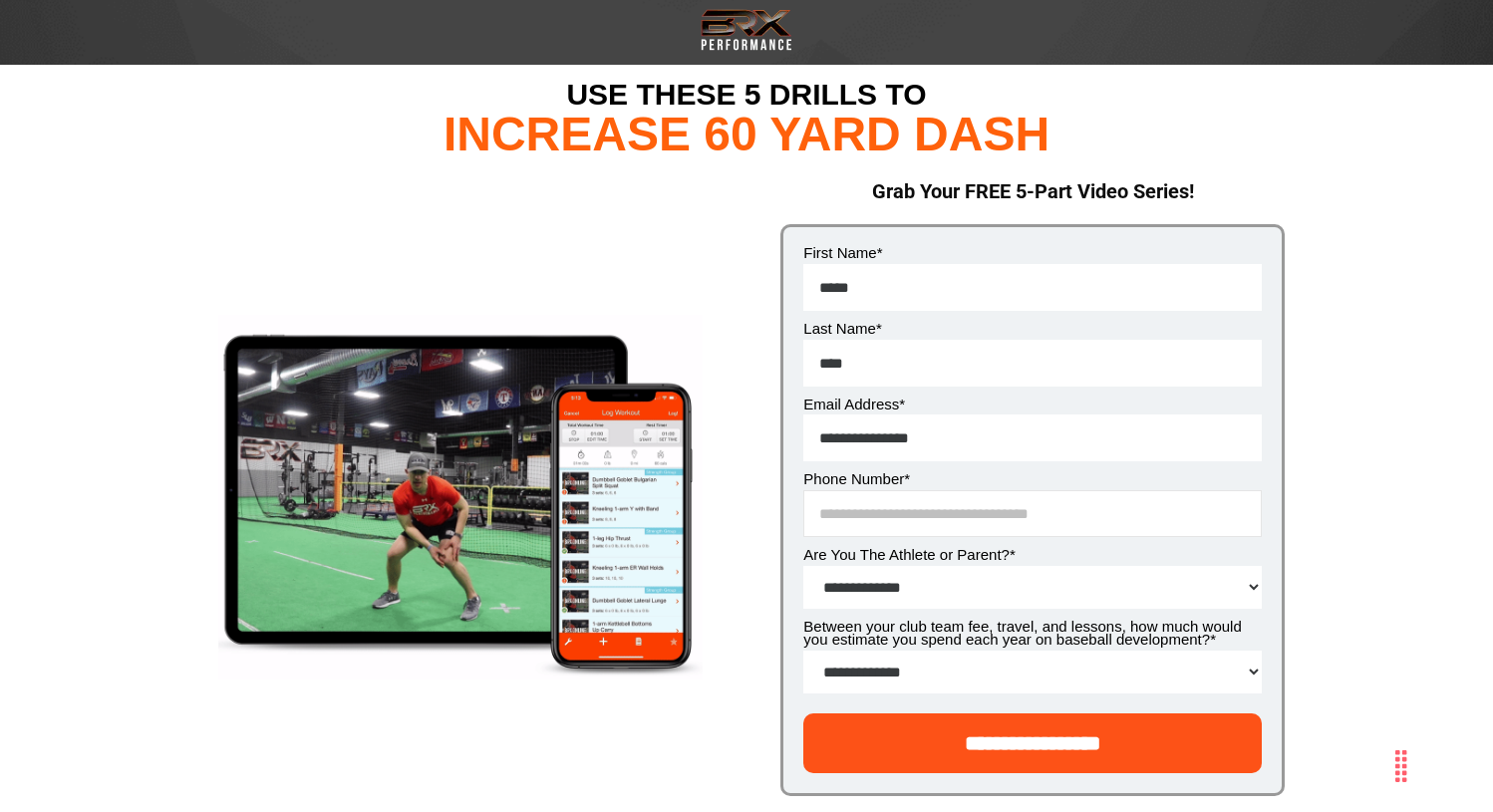 click on "Phone Number  *" at bounding box center [1033, 513] 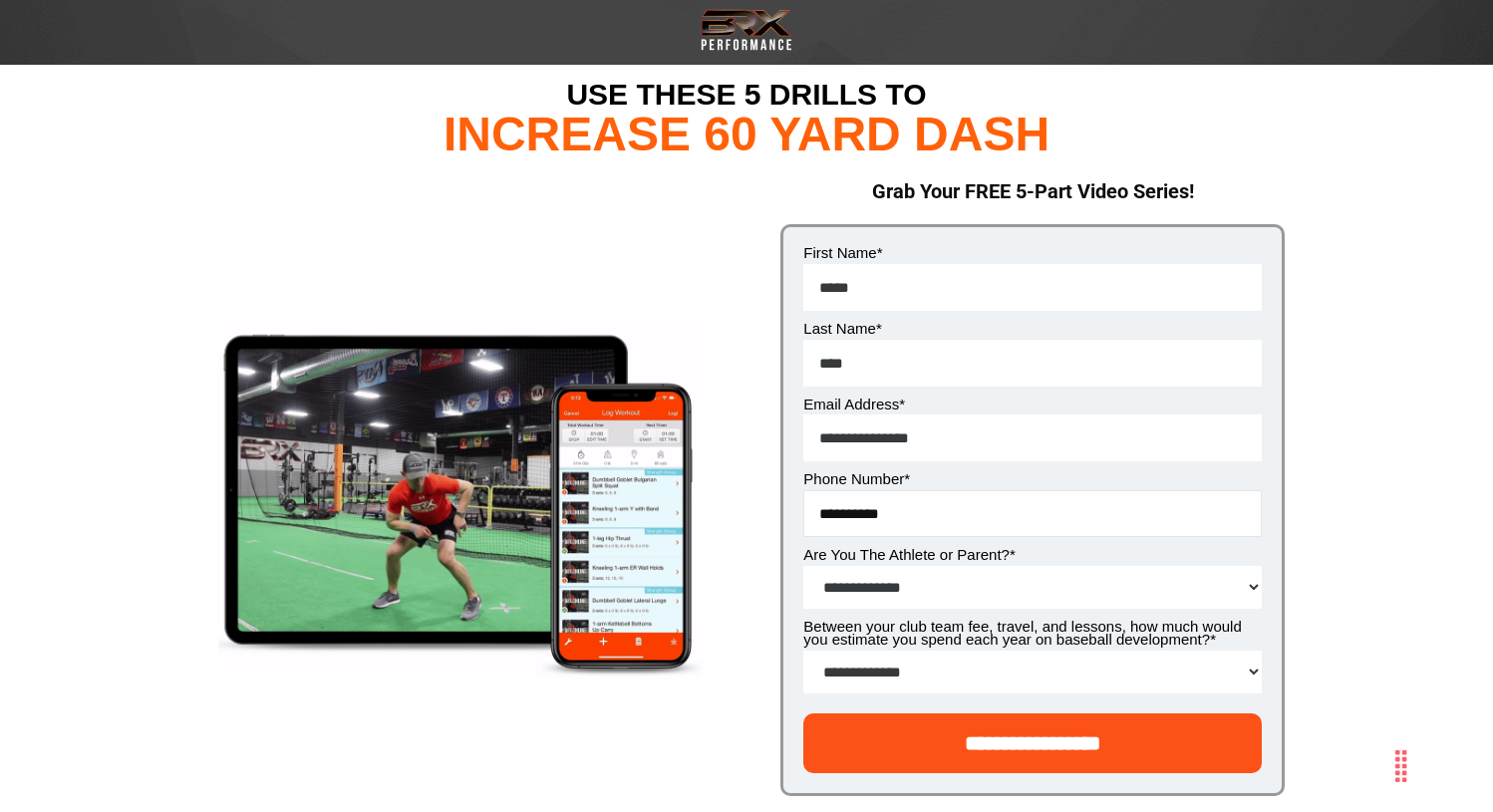 type on "**********" 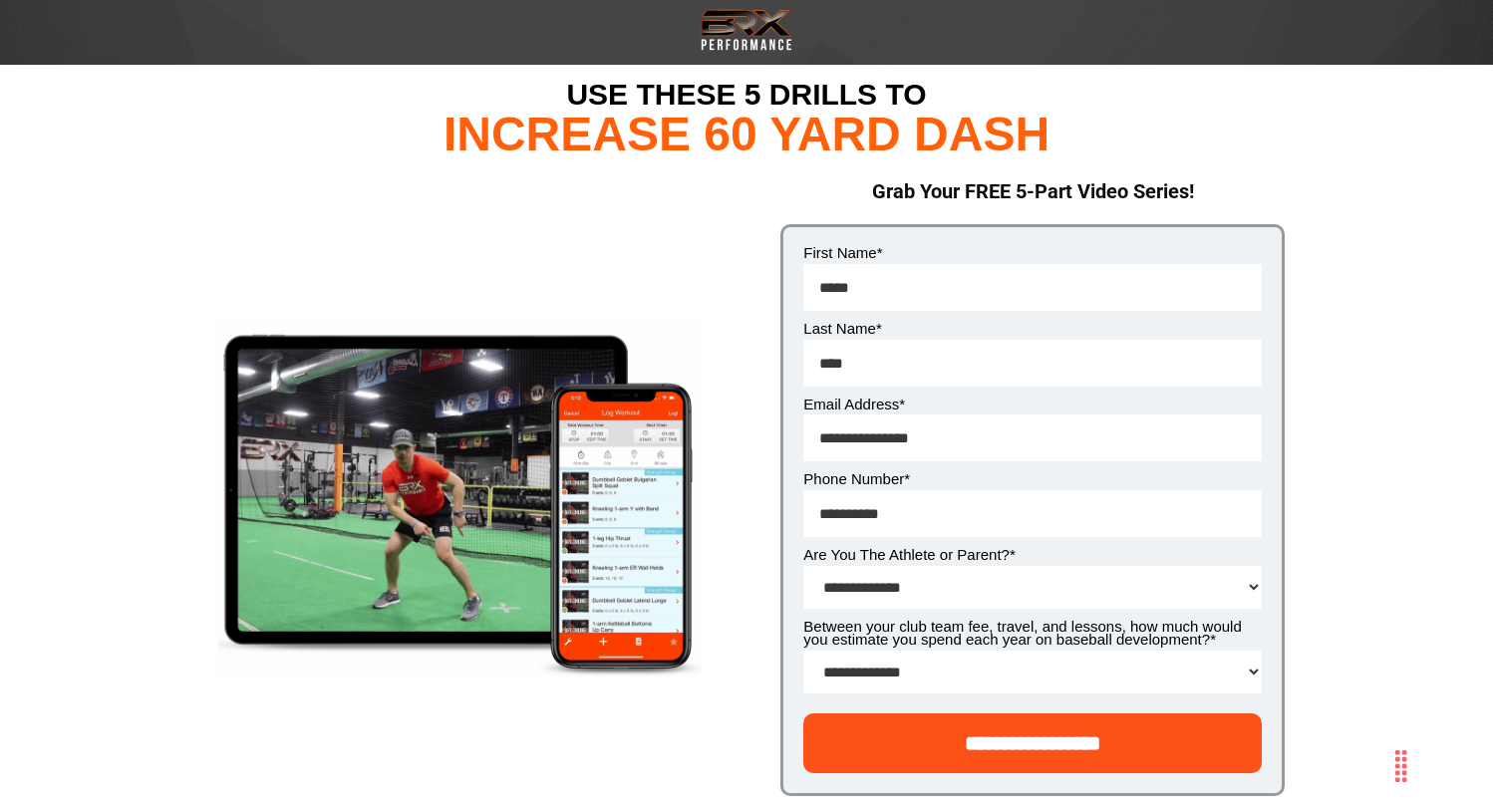 click on "**********" at bounding box center (746, 502) 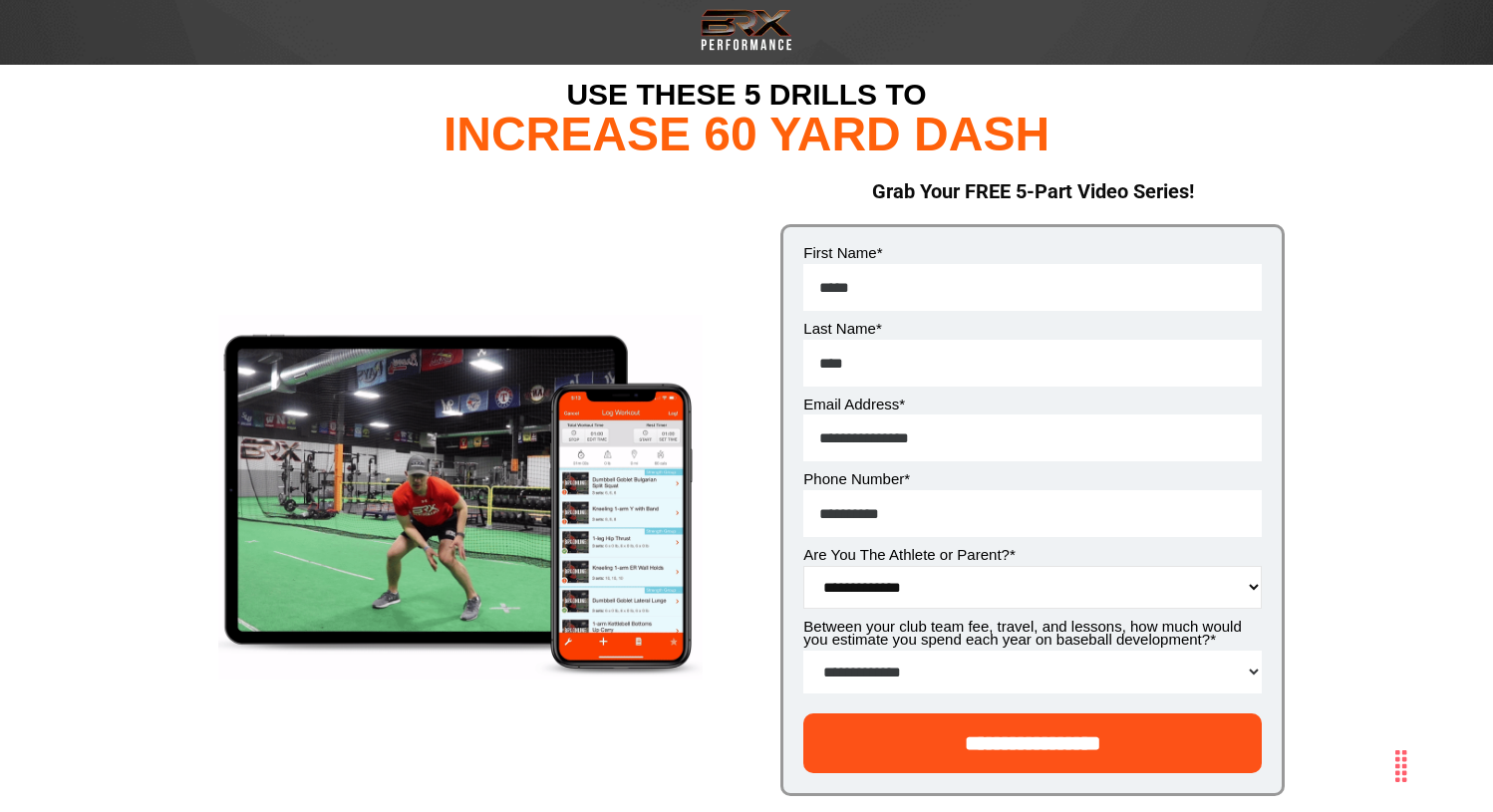 click on "**********" at bounding box center [1033, 587] 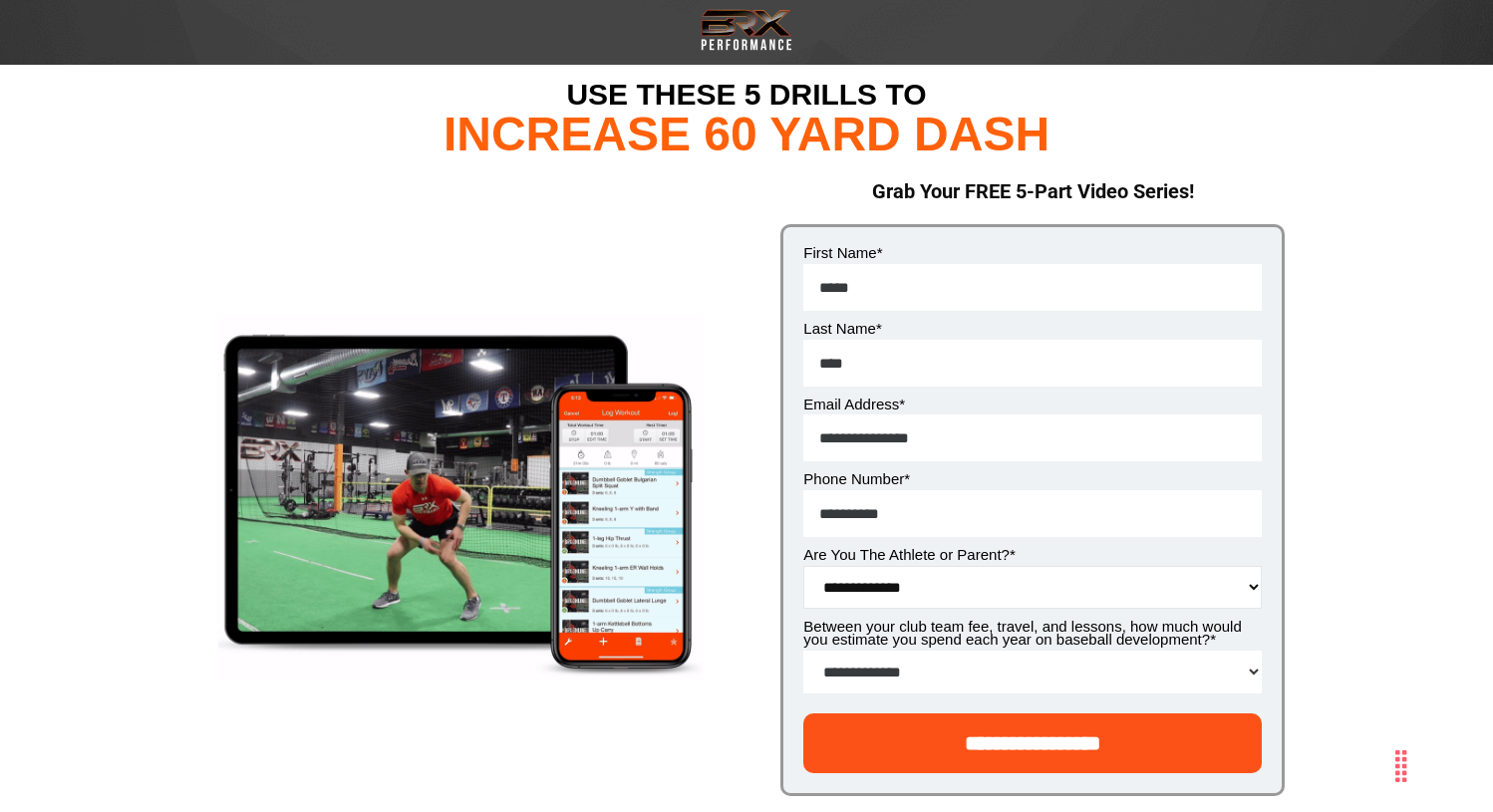 select on "******" 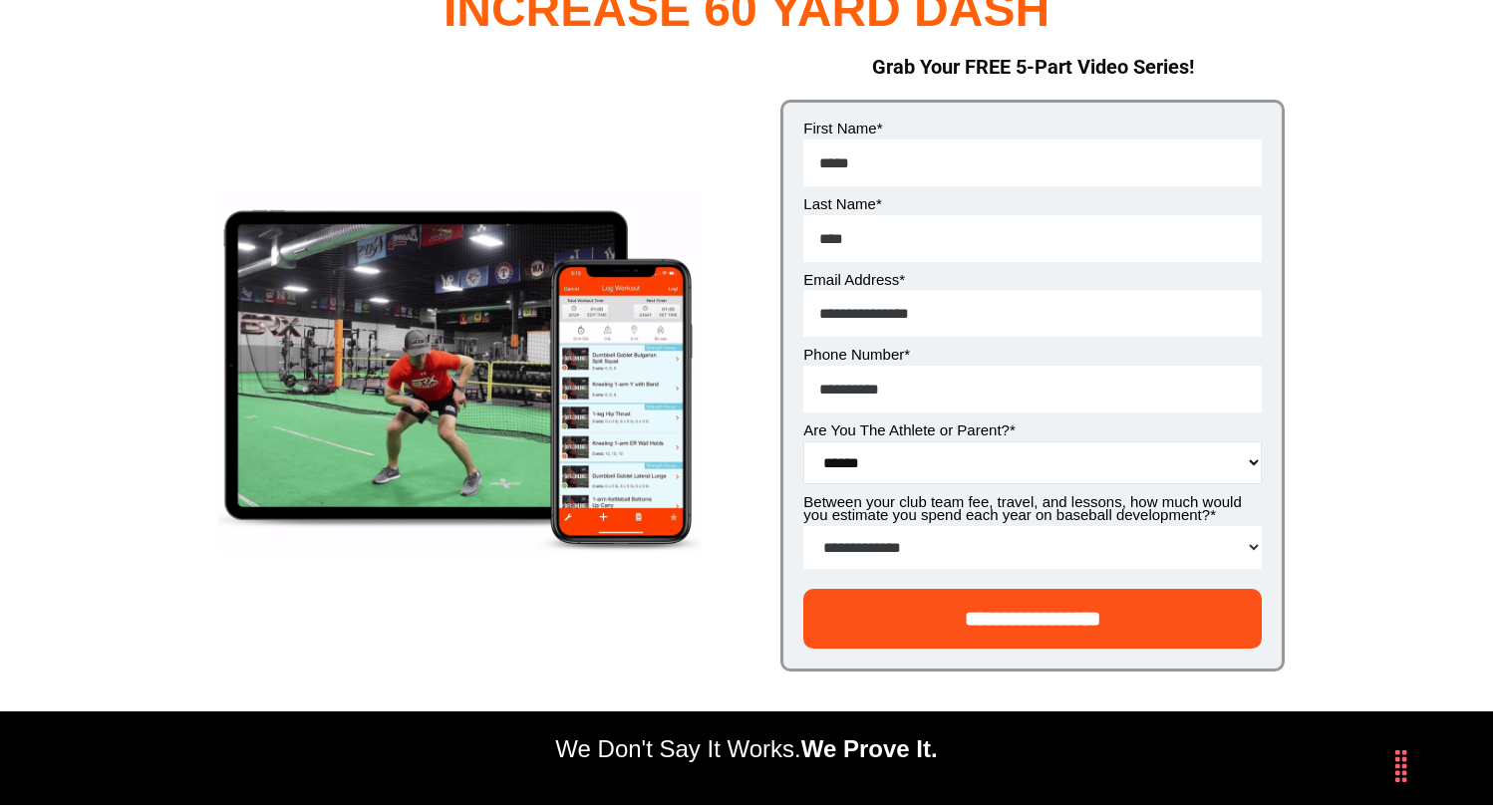 scroll, scrollTop: 126, scrollLeft: 0, axis: vertical 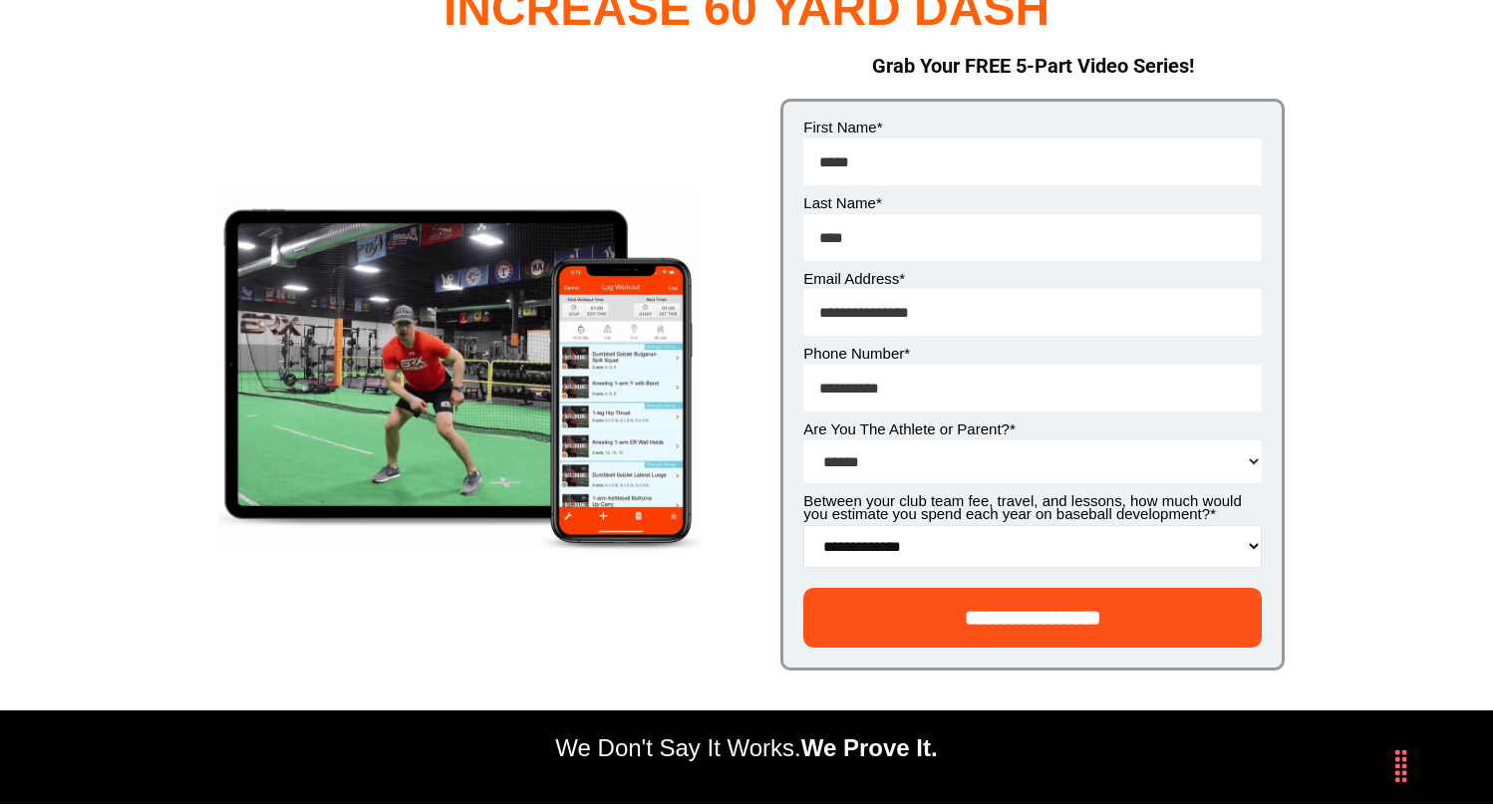 click on "**********" at bounding box center [1033, 546] 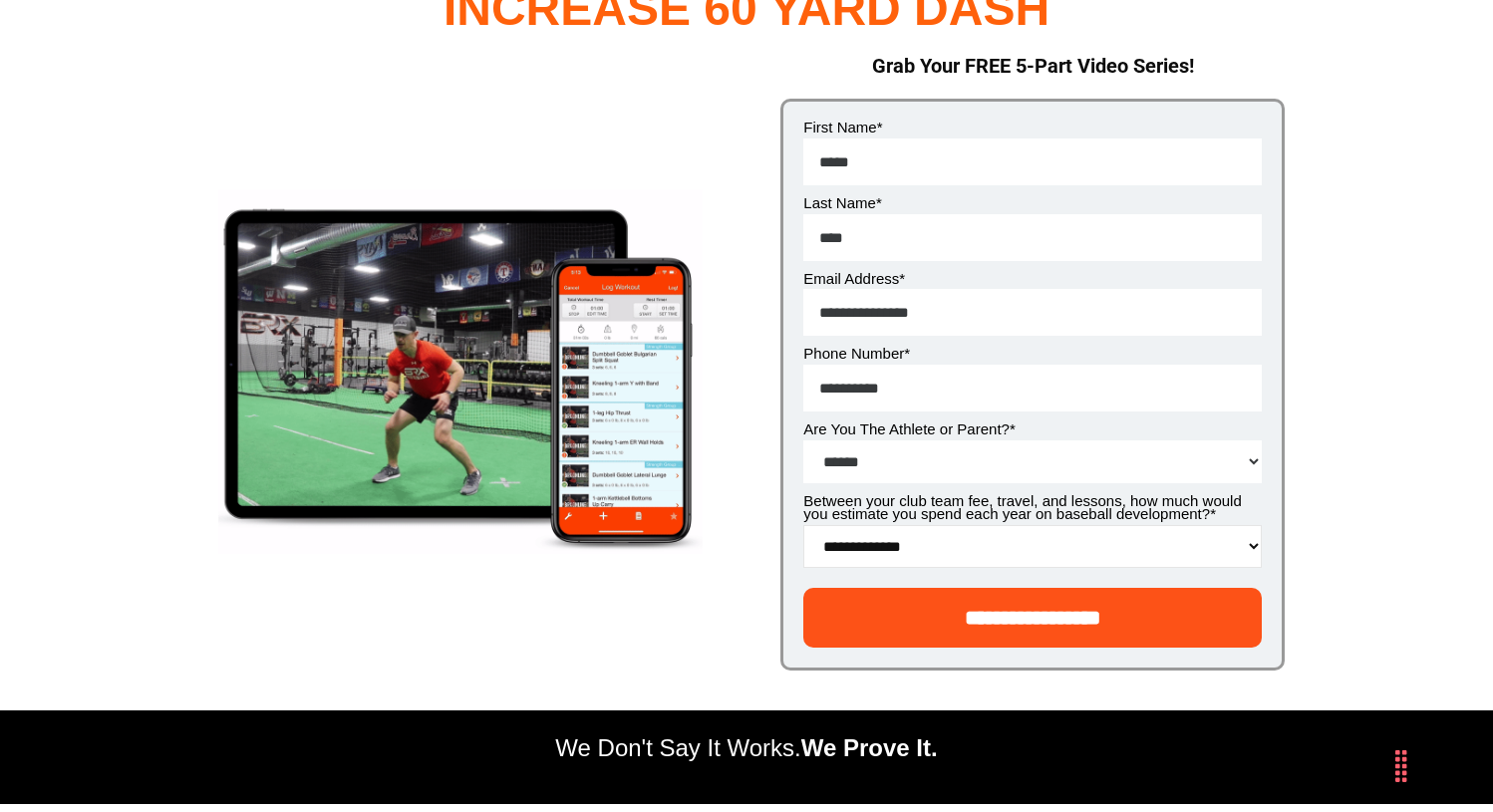 select on "*******" 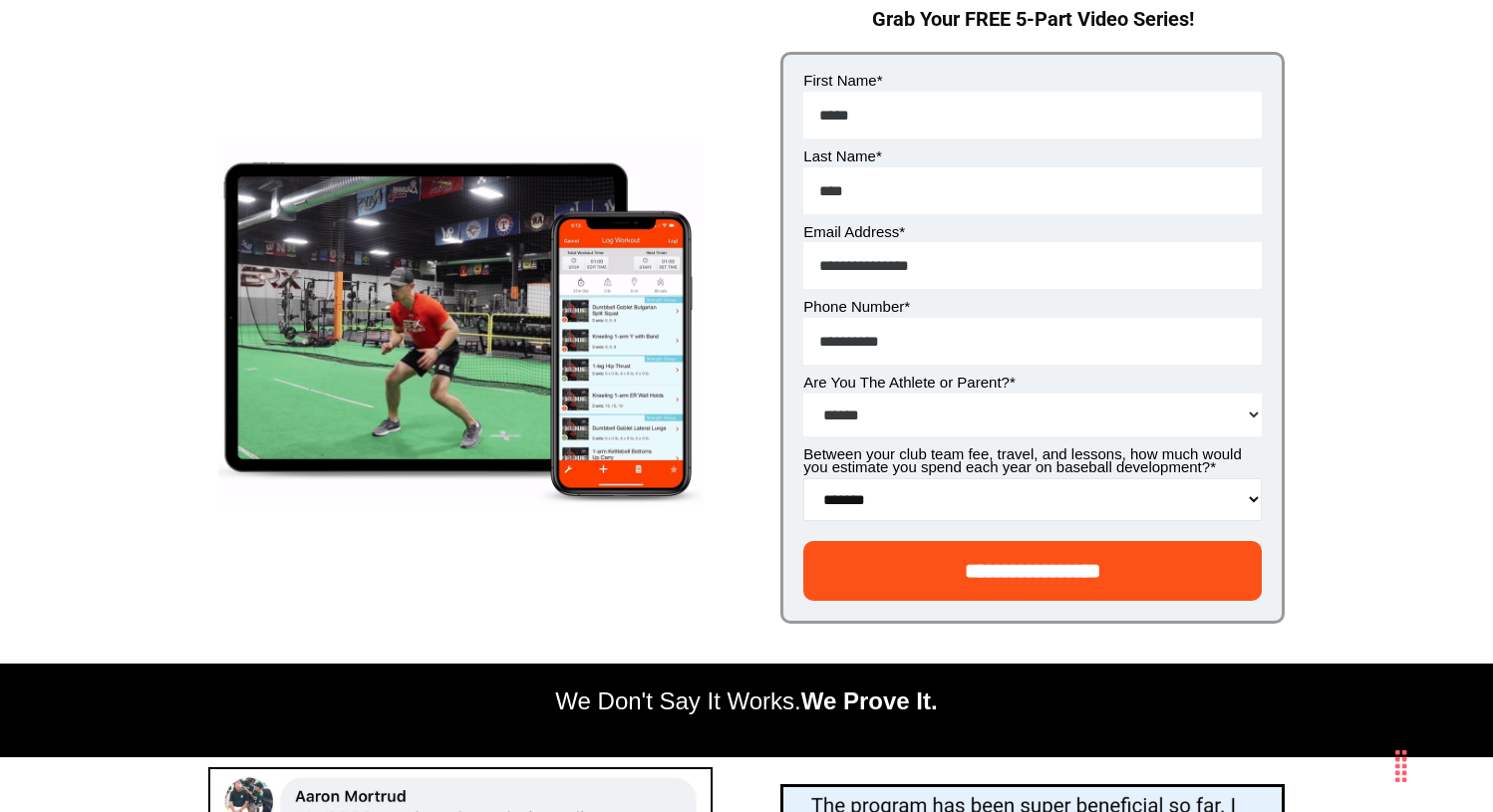 scroll, scrollTop: 168, scrollLeft: 0, axis: vertical 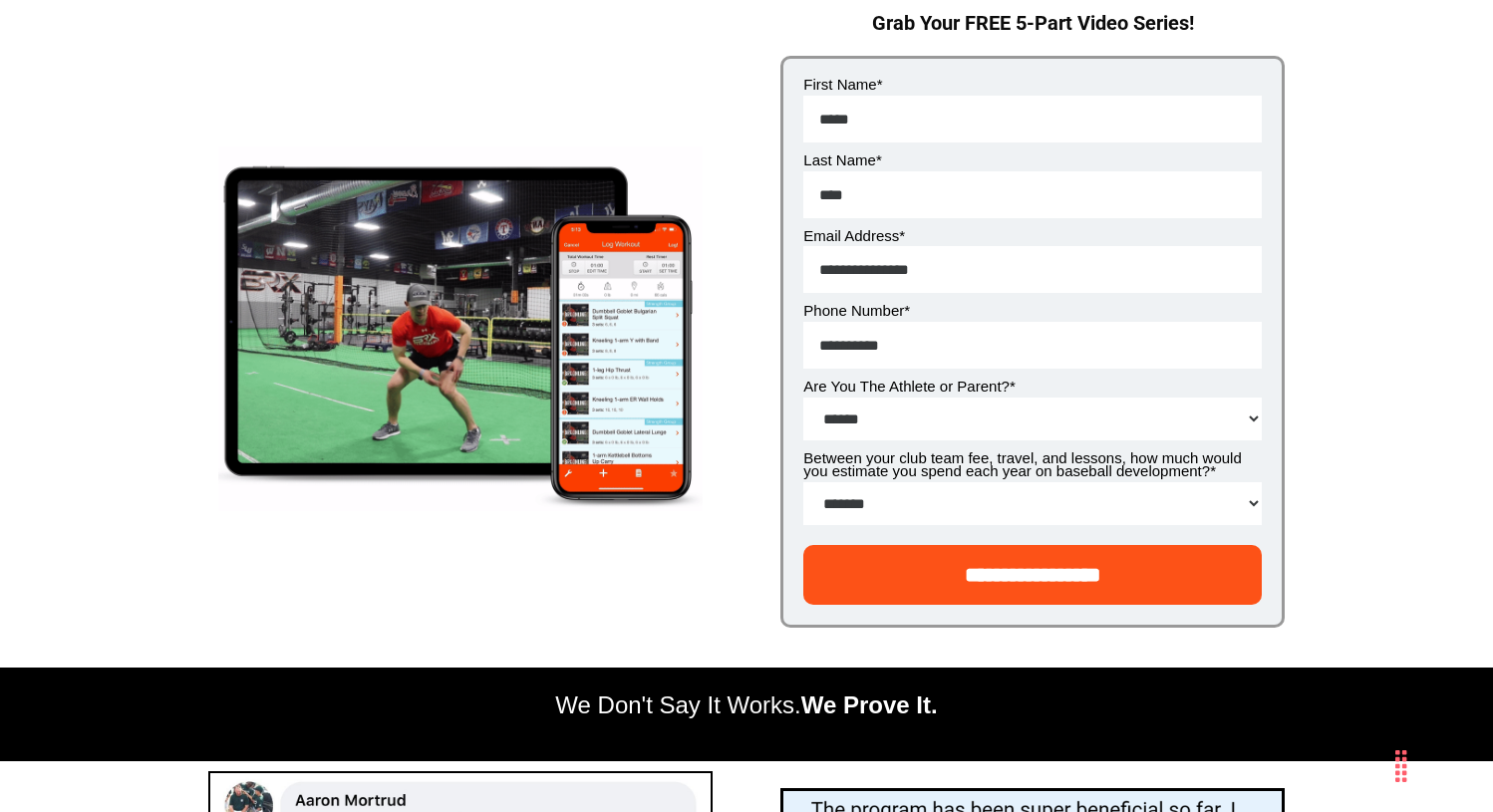 click on "**********" at bounding box center [1033, 575] 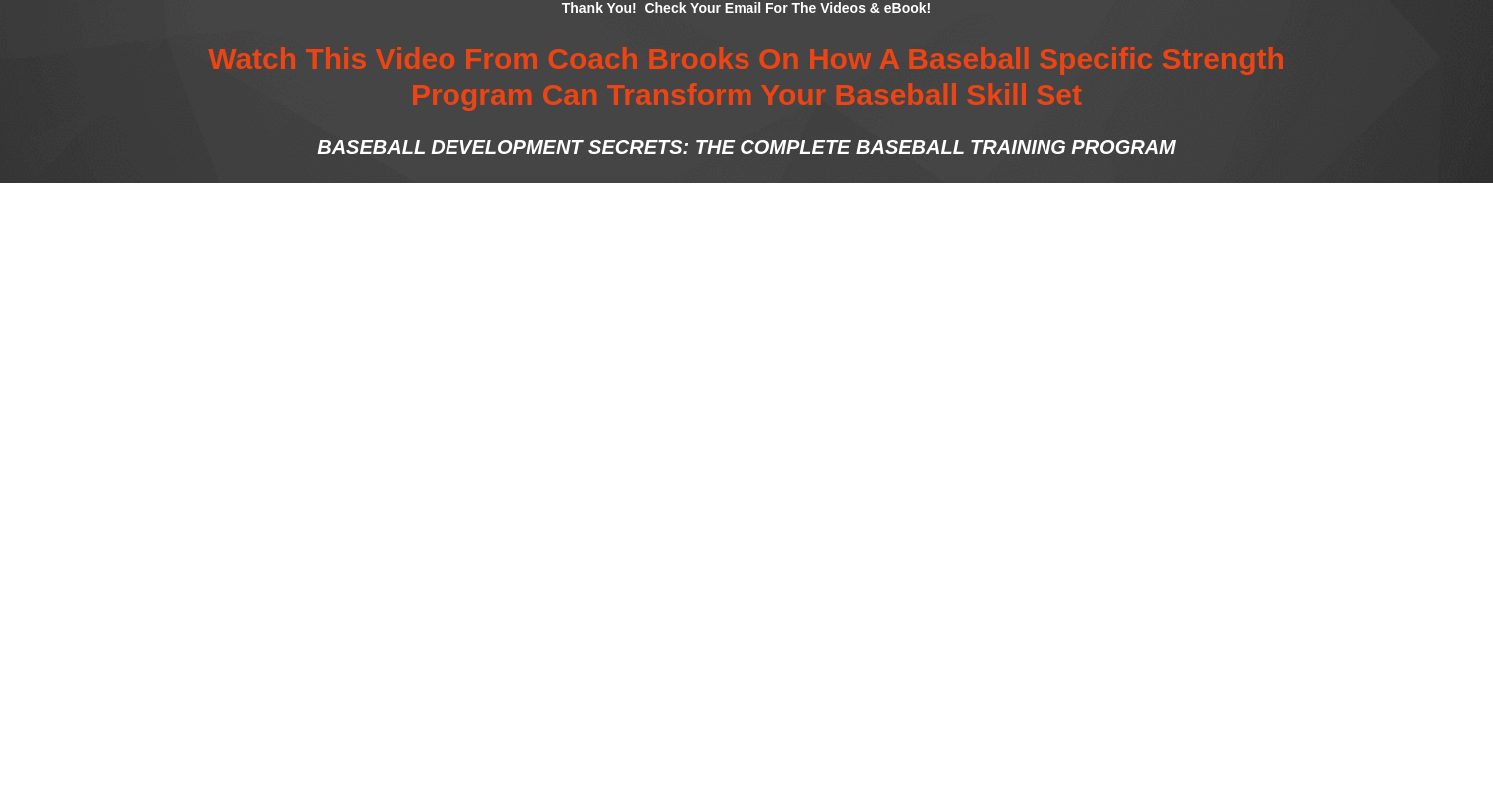 scroll, scrollTop: 0, scrollLeft: 0, axis: both 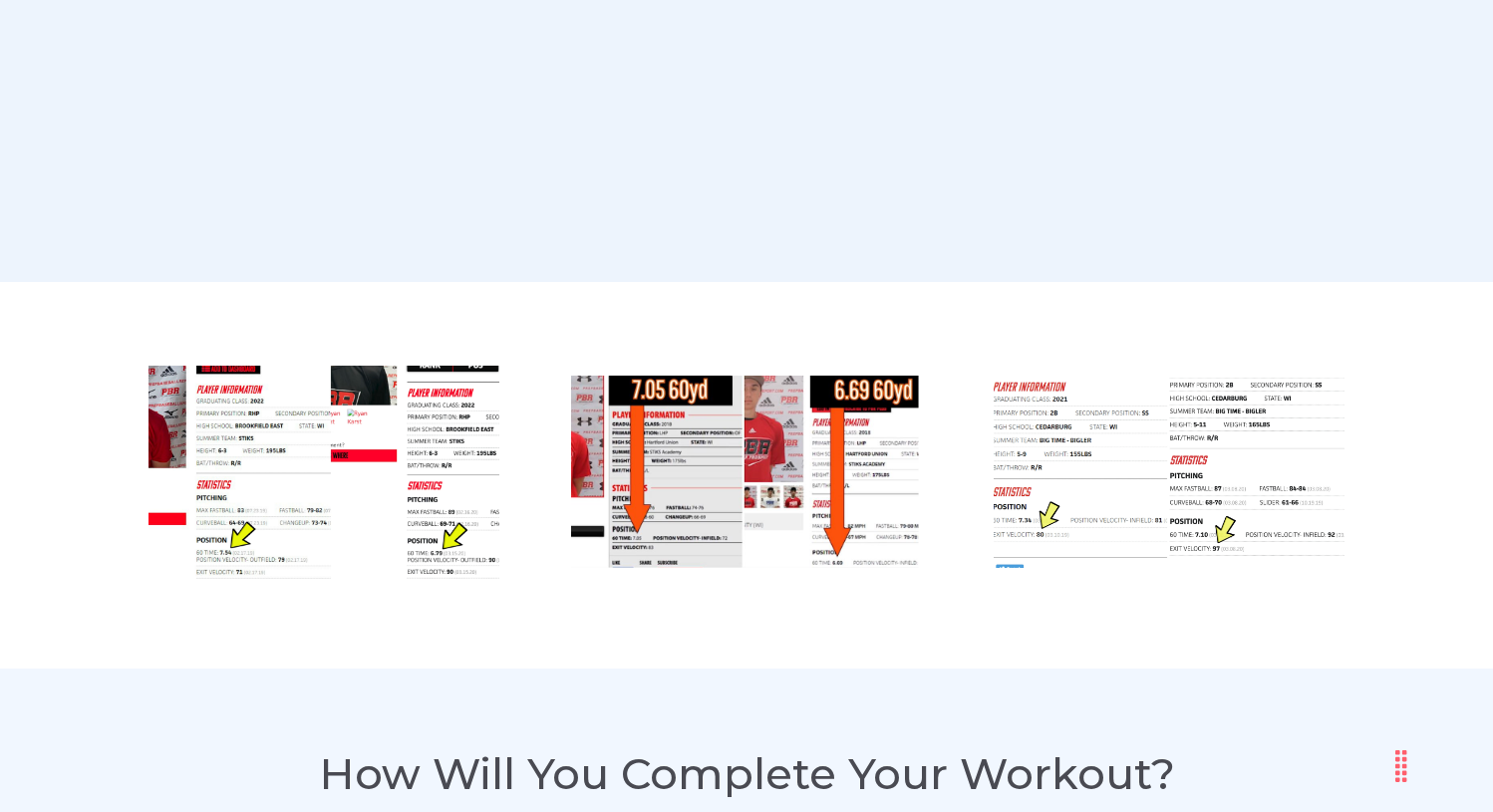 click at bounding box center [746, 472] 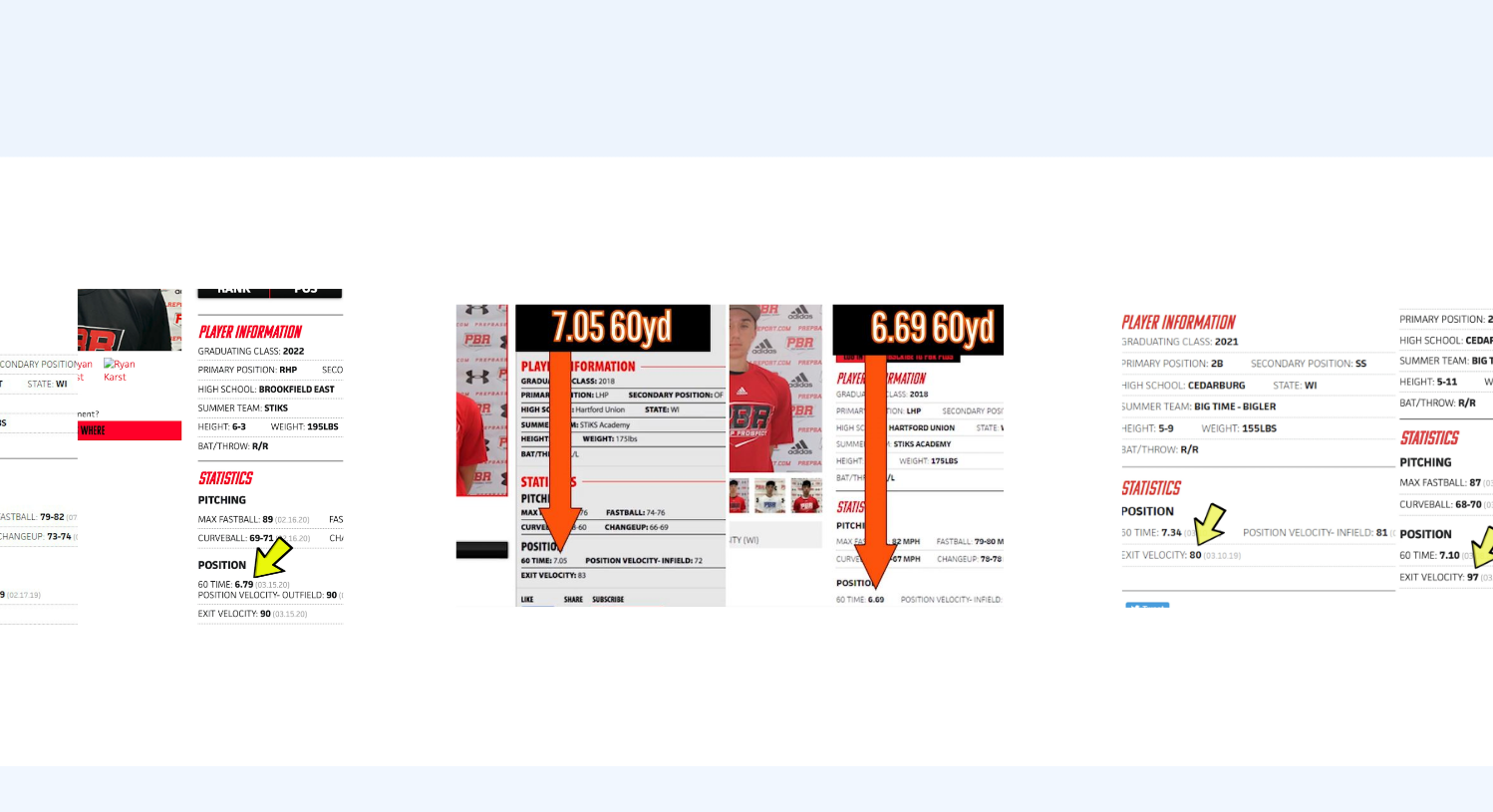 click at bounding box center (746, 472) 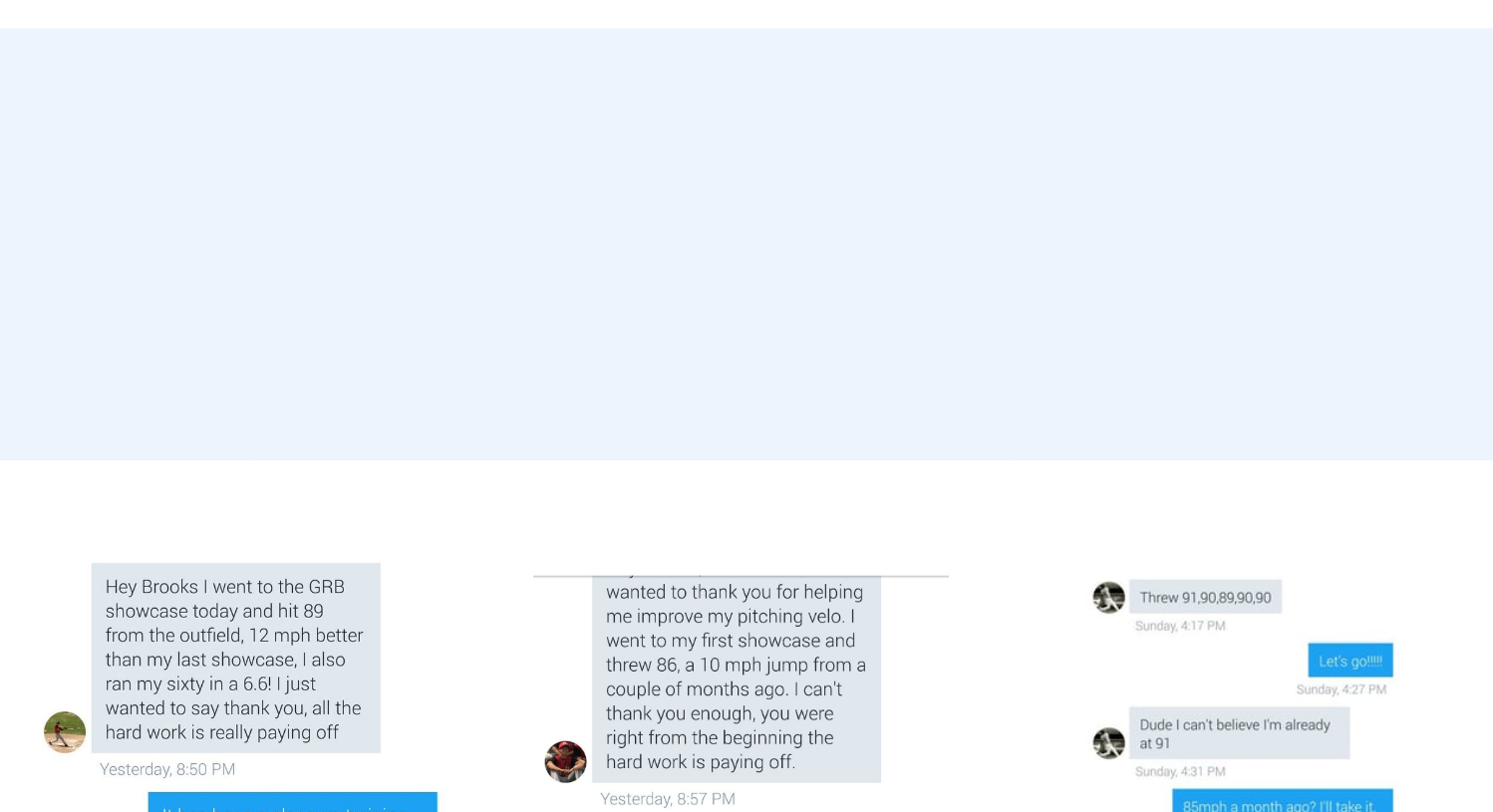 scroll, scrollTop: 9985, scrollLeft: 0, axis: vertical 